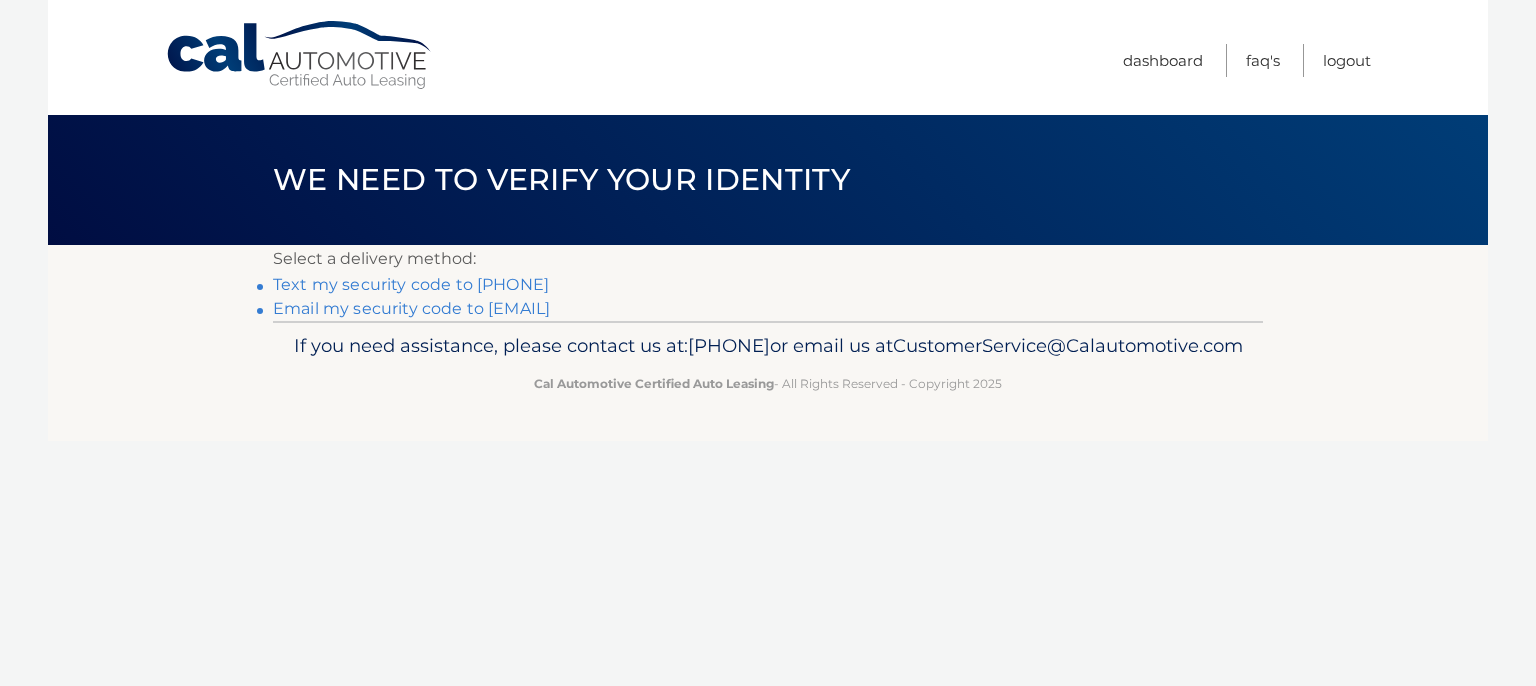 scroll, scrollTop: 0, scrollLeft: 0, axis: both 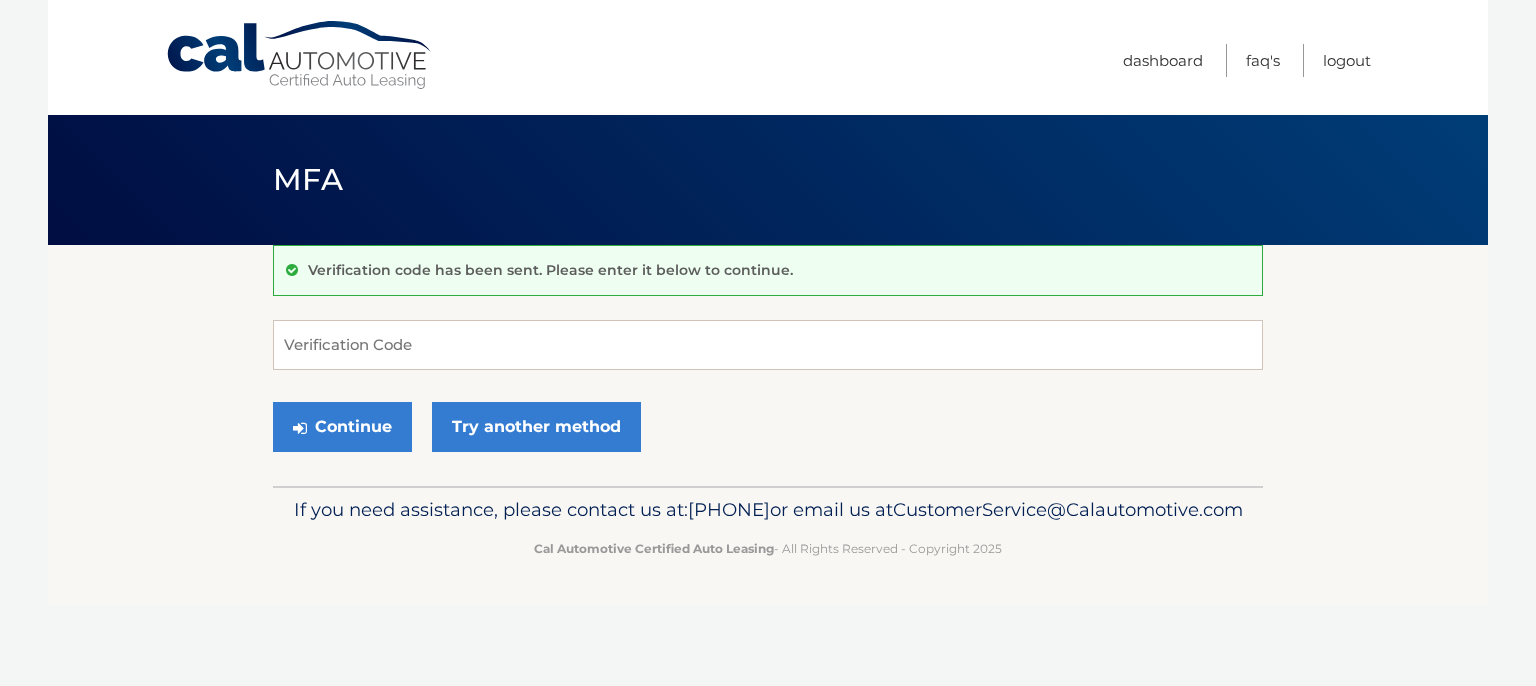 click on "Verification code has been sent. Please enter it below to continue.
Verification Code
Continue
Try another method" at bounding box center [768, 365] 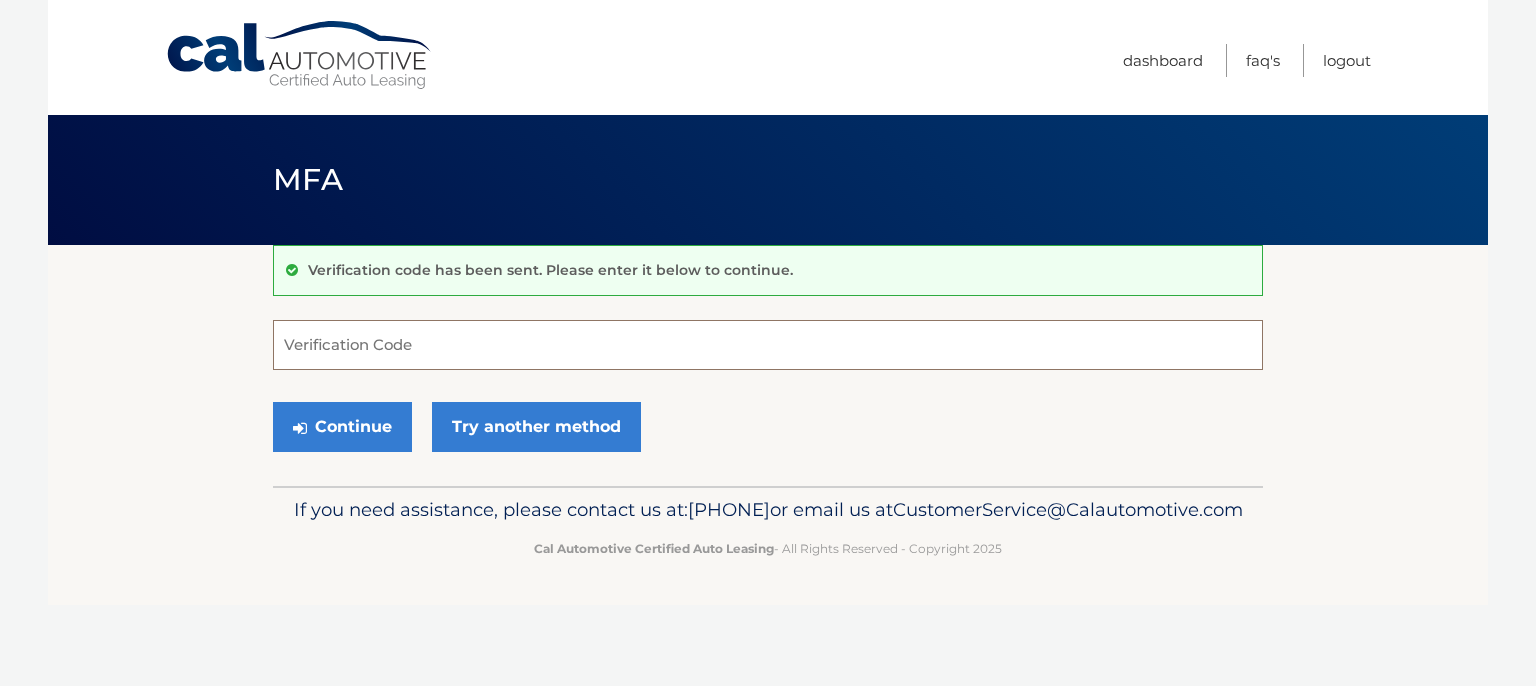 click on "Verification Code" at bounding box center (768, 345) 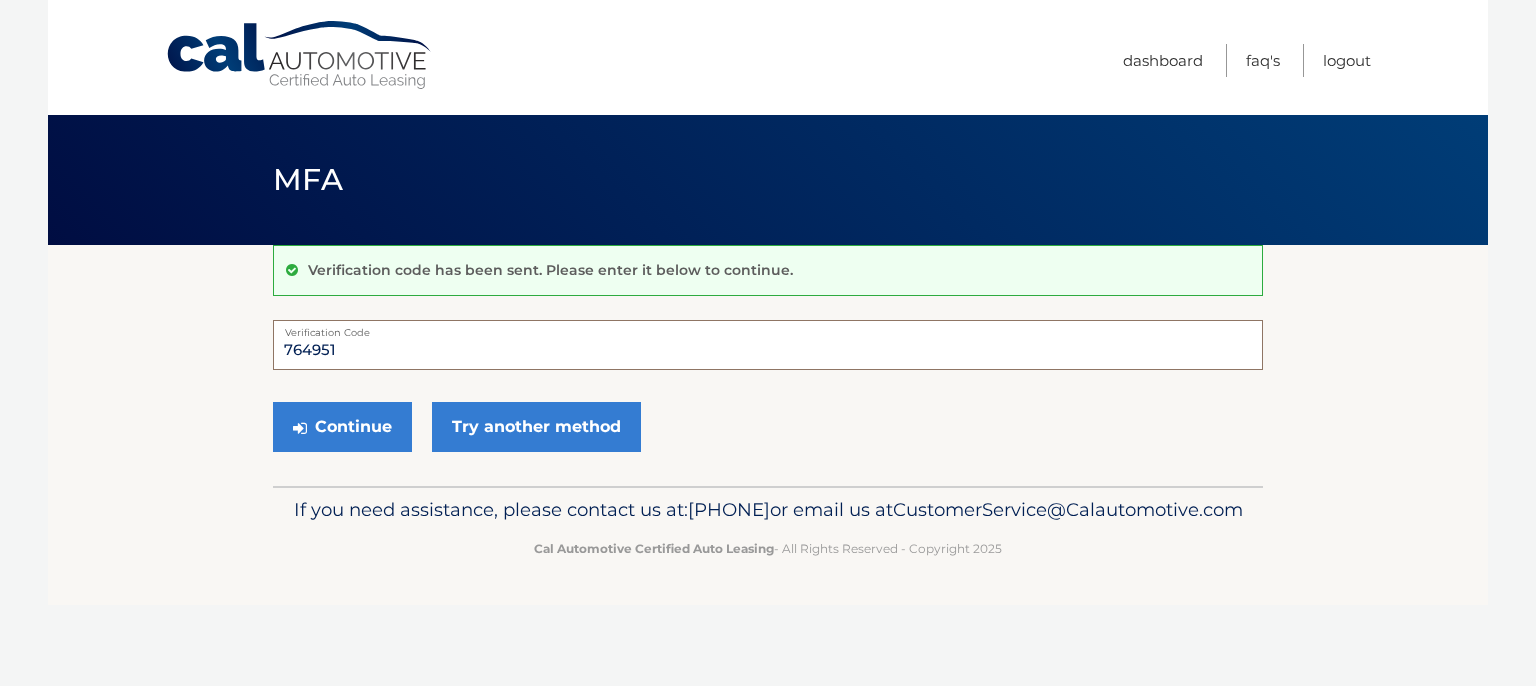 type on "764951" 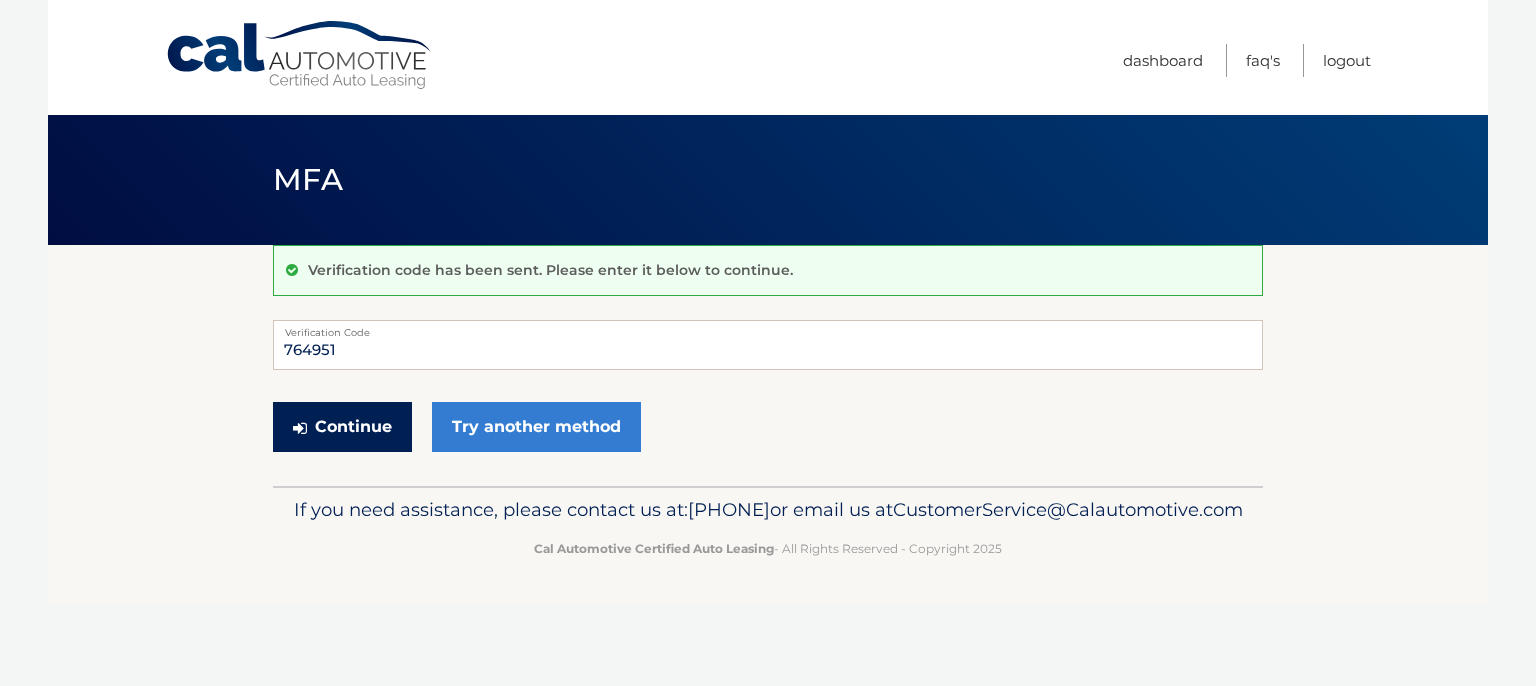 click on "Continue" at bounding box center [342, 427] 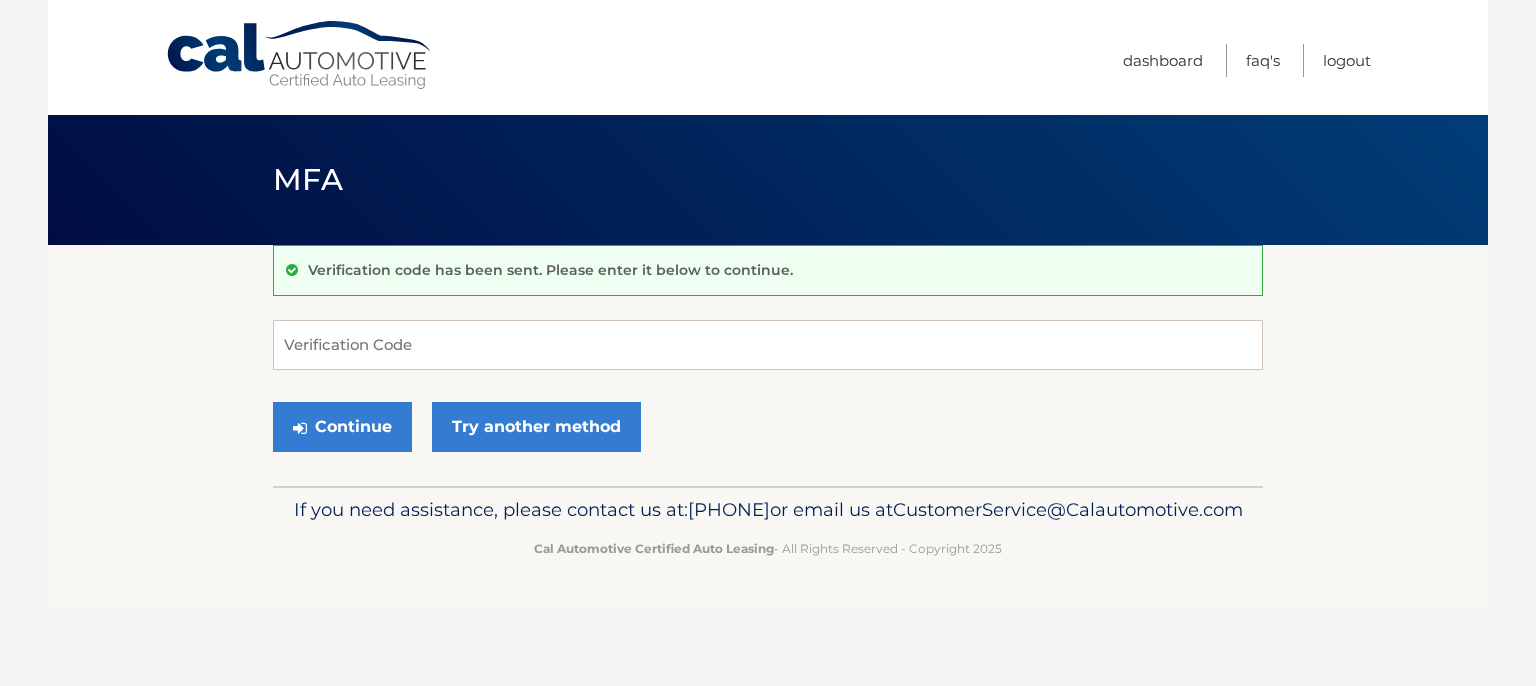 scroll, scrollTop: 0, scrollLeft: 0, axis: both 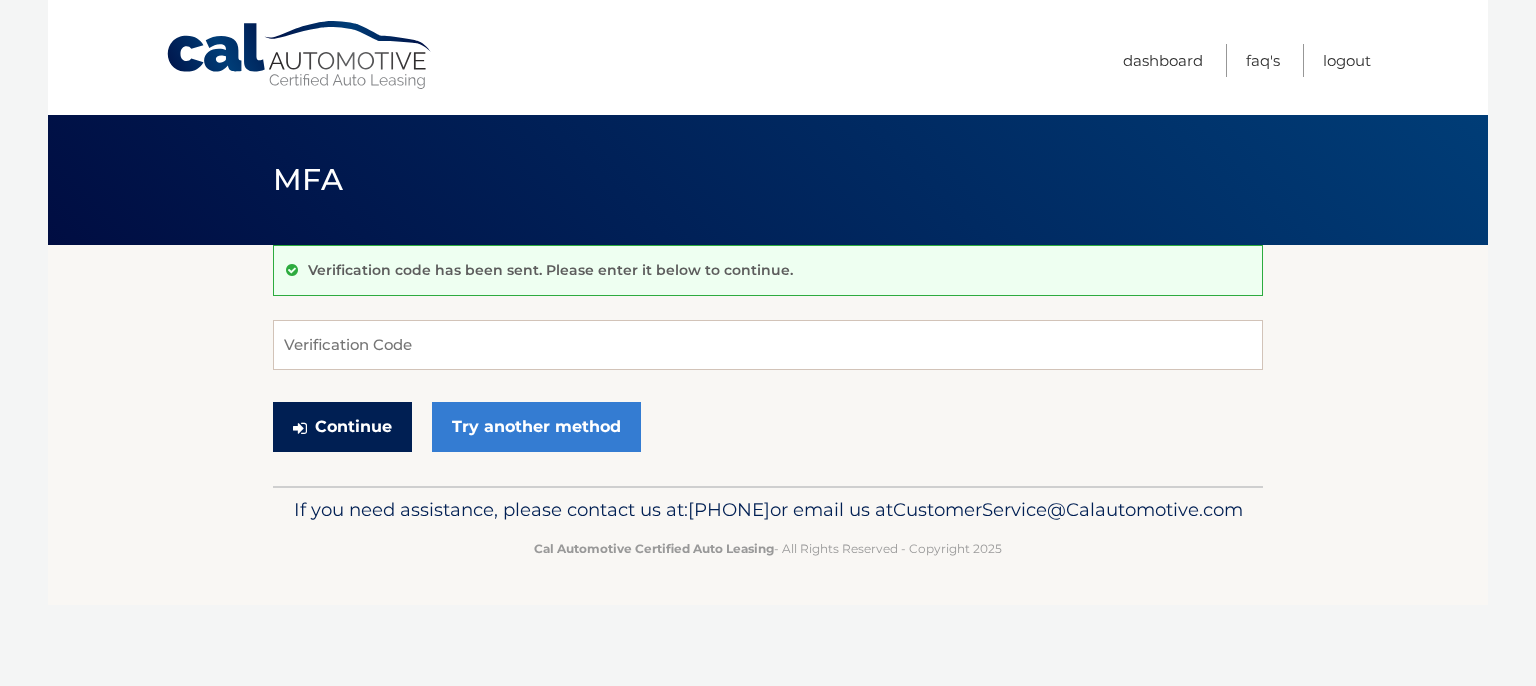 click on "Continue" at bounding box center (342, 427) 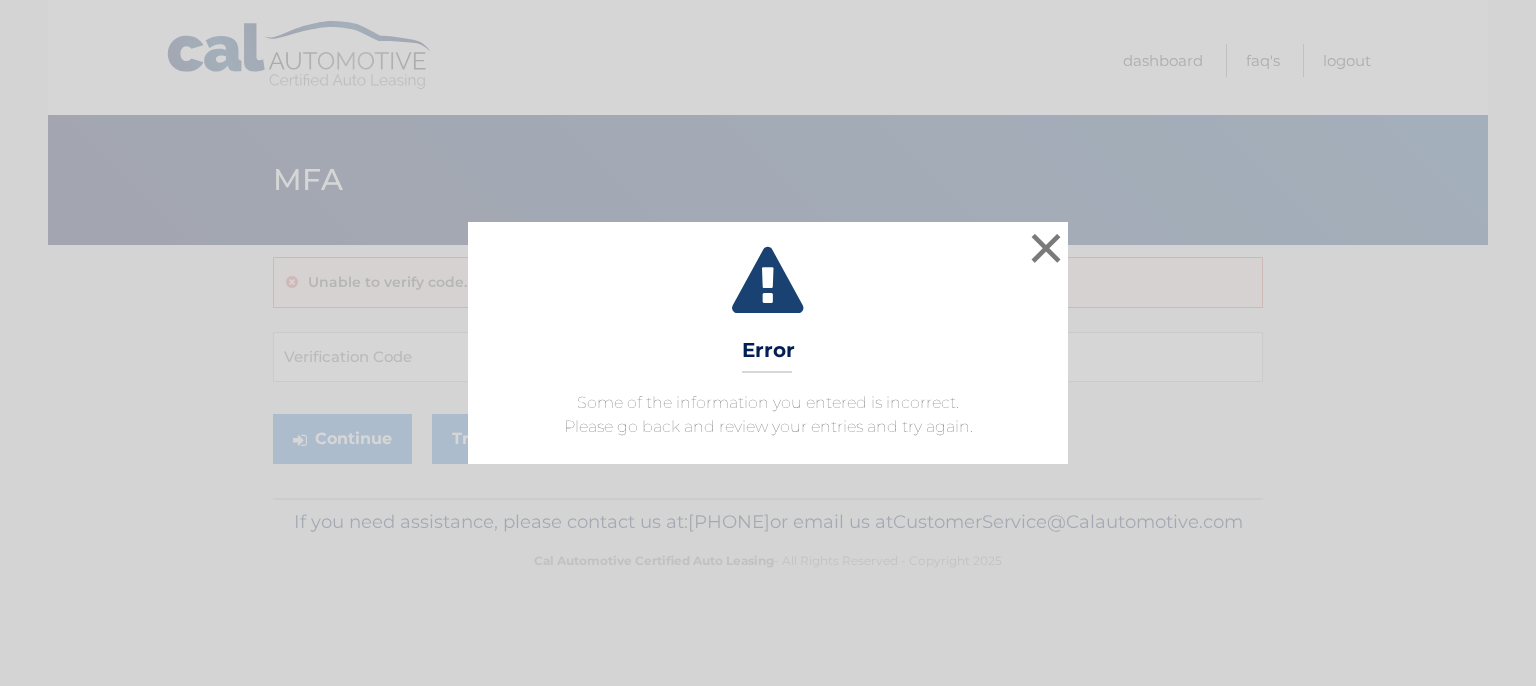 scroll, scrollTop: 0, scrollLeft: 0, axis: both 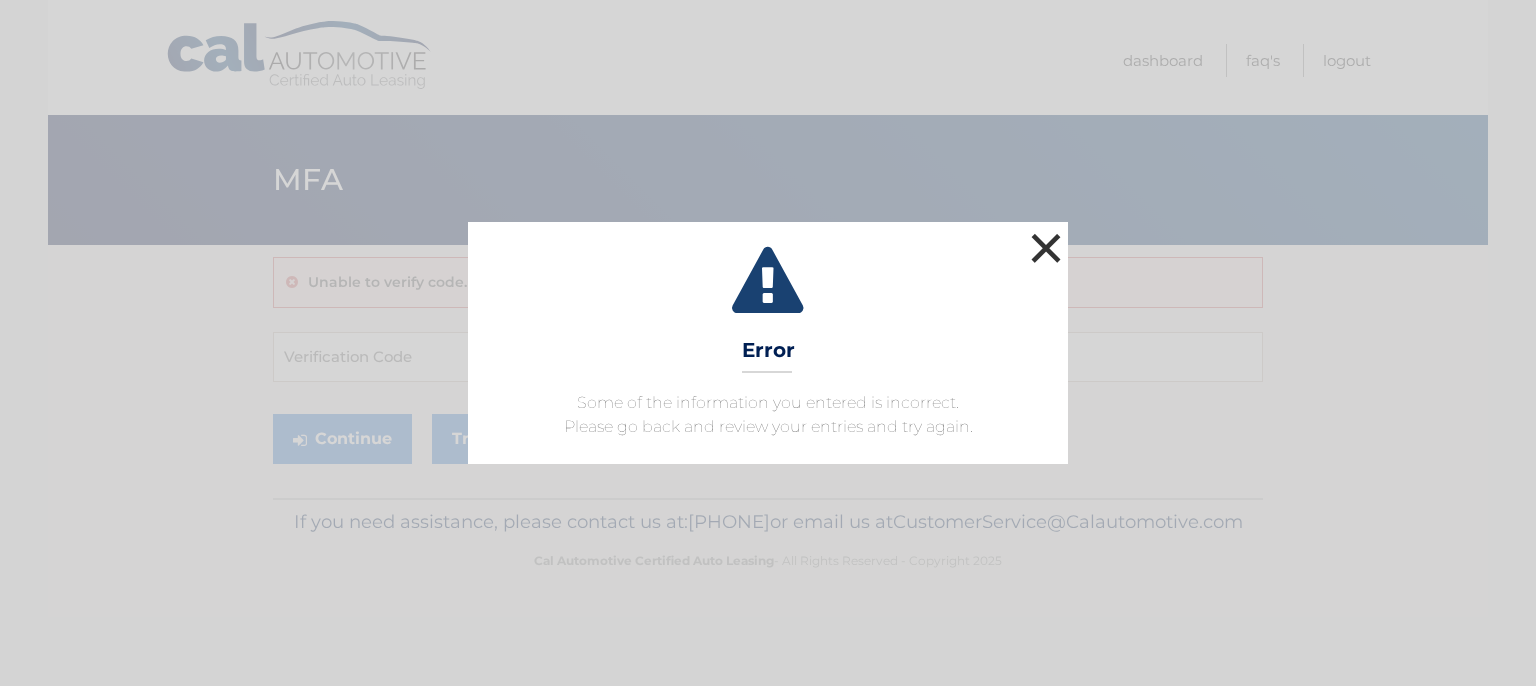 click on "×" at bounding box center [1046, 248] 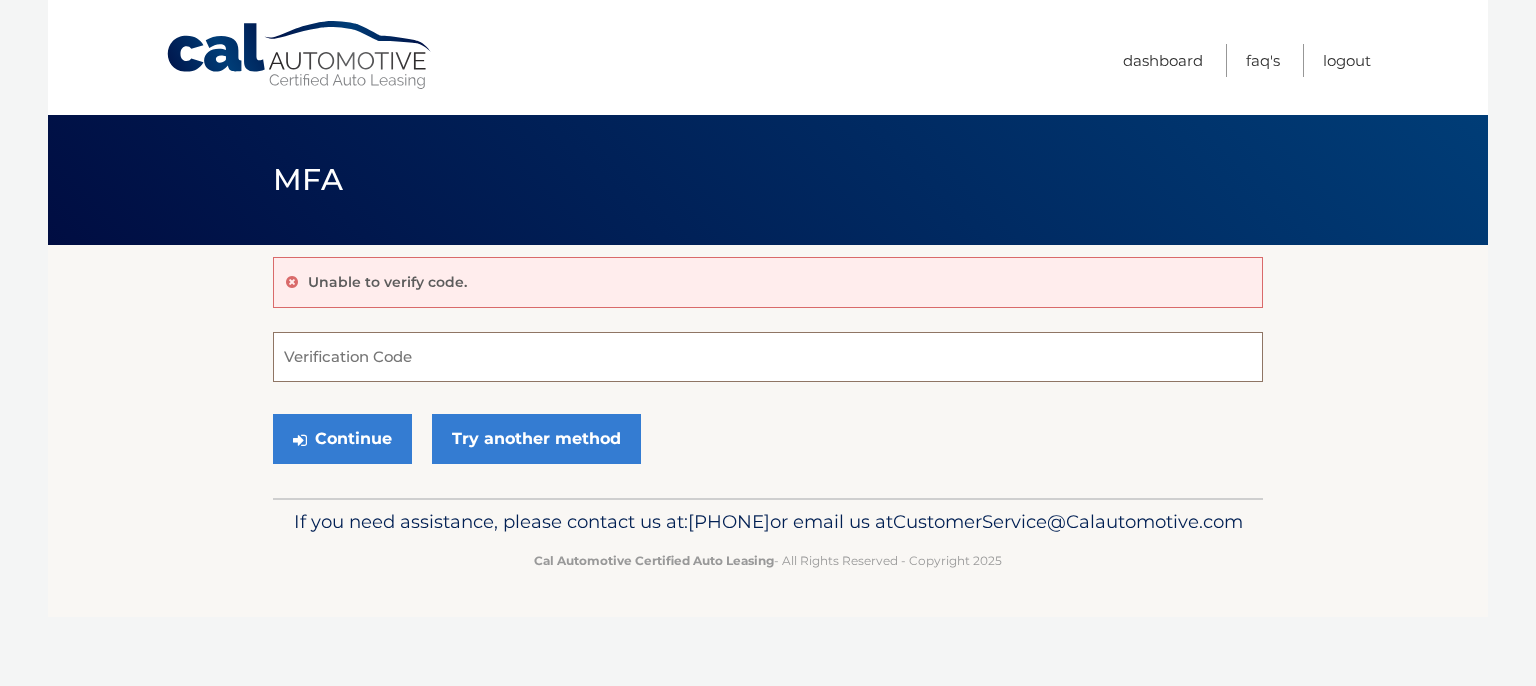 click on "Verification Code" at bounding box center (768, 357) 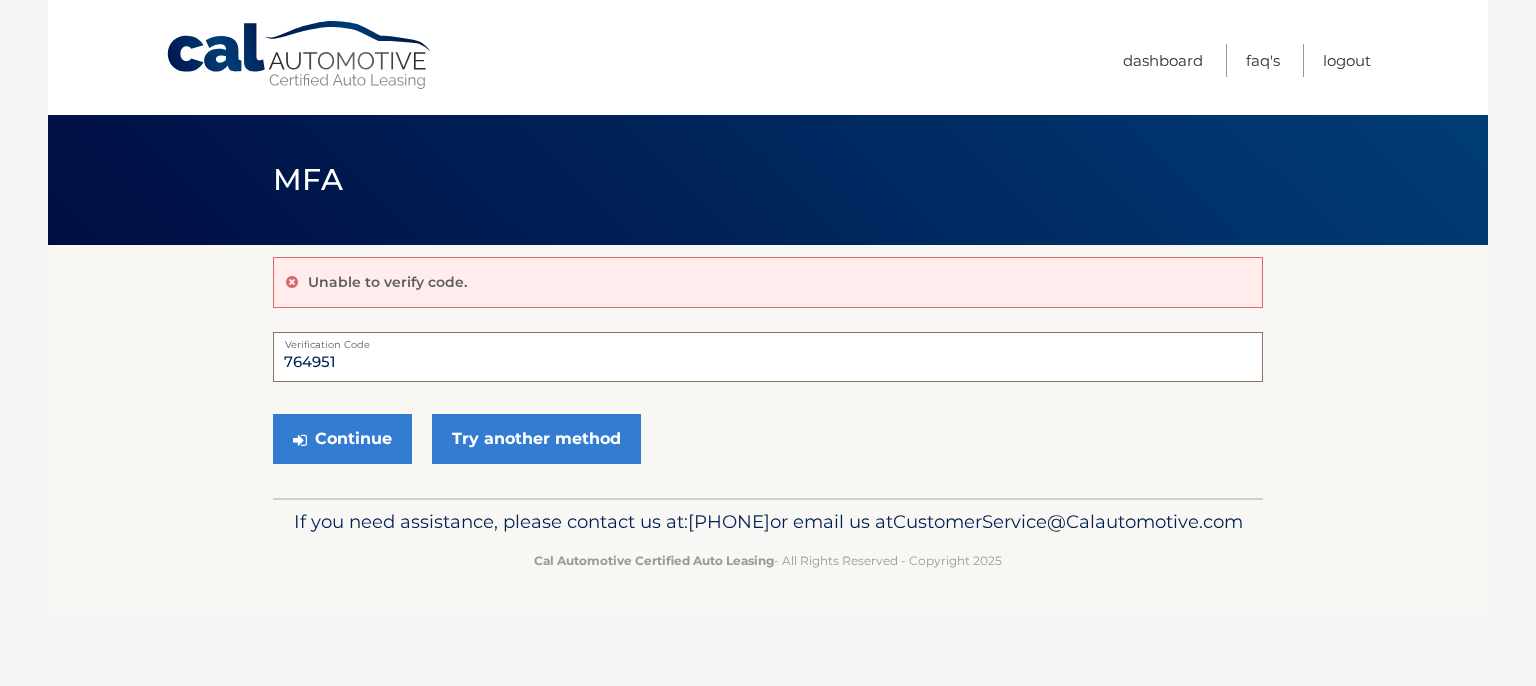 type on "764951" 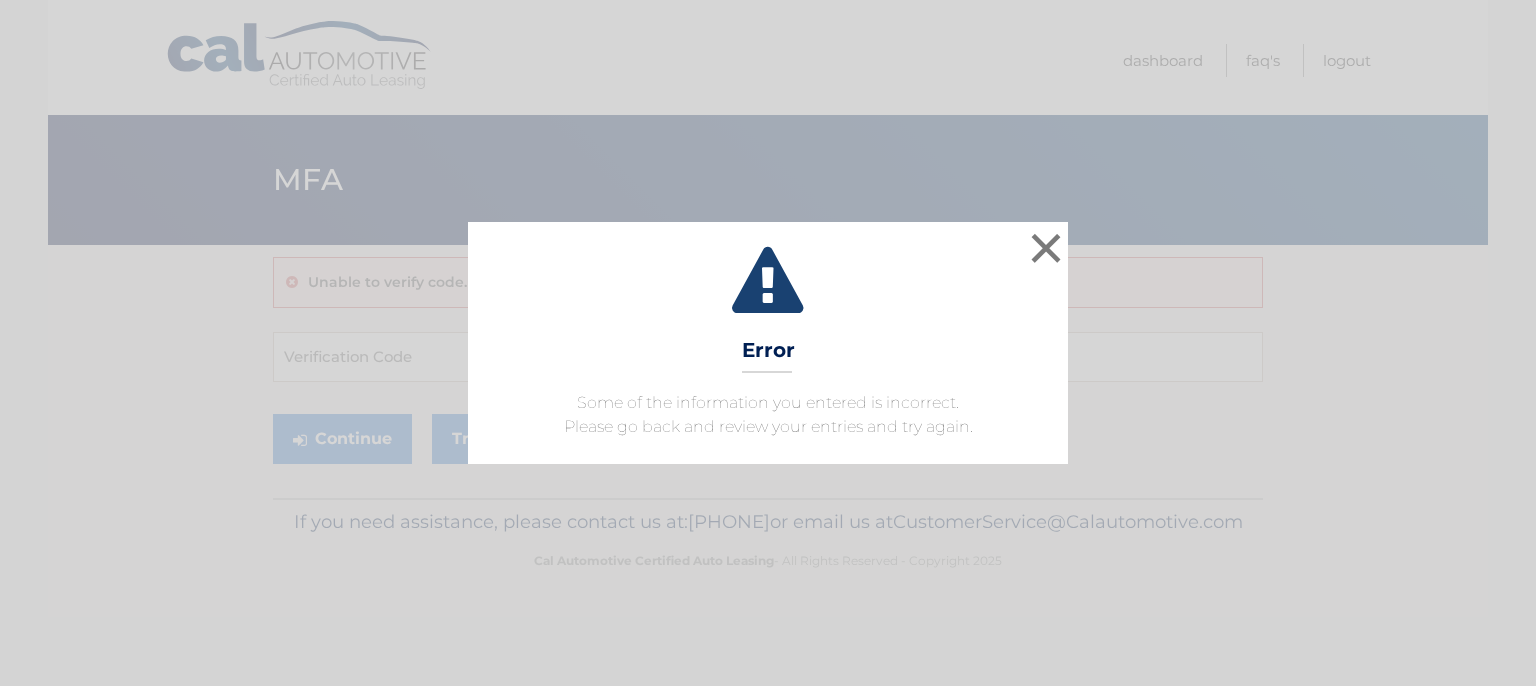 scroll, scrollTop: 0, scrollLeft: 0, axis: both 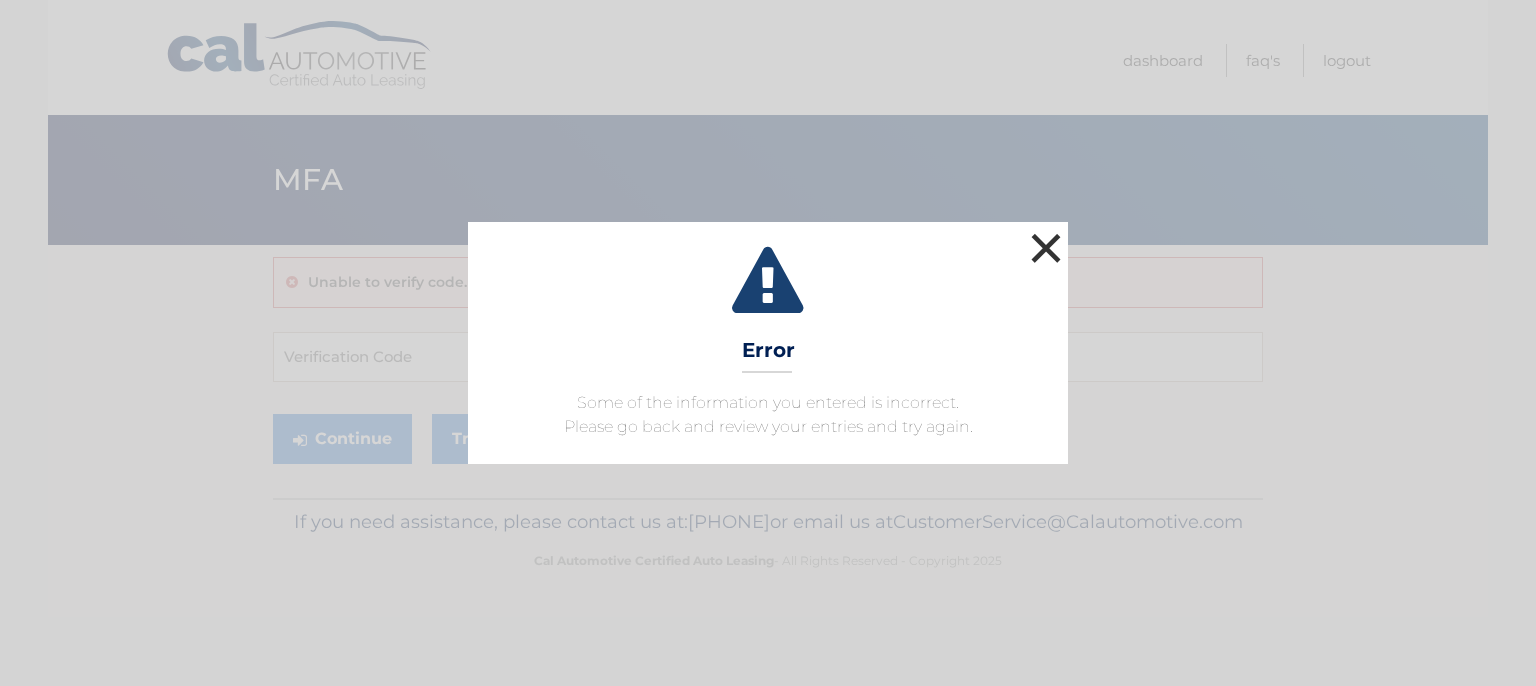 click on "×" at bounding box center [1046, 248] 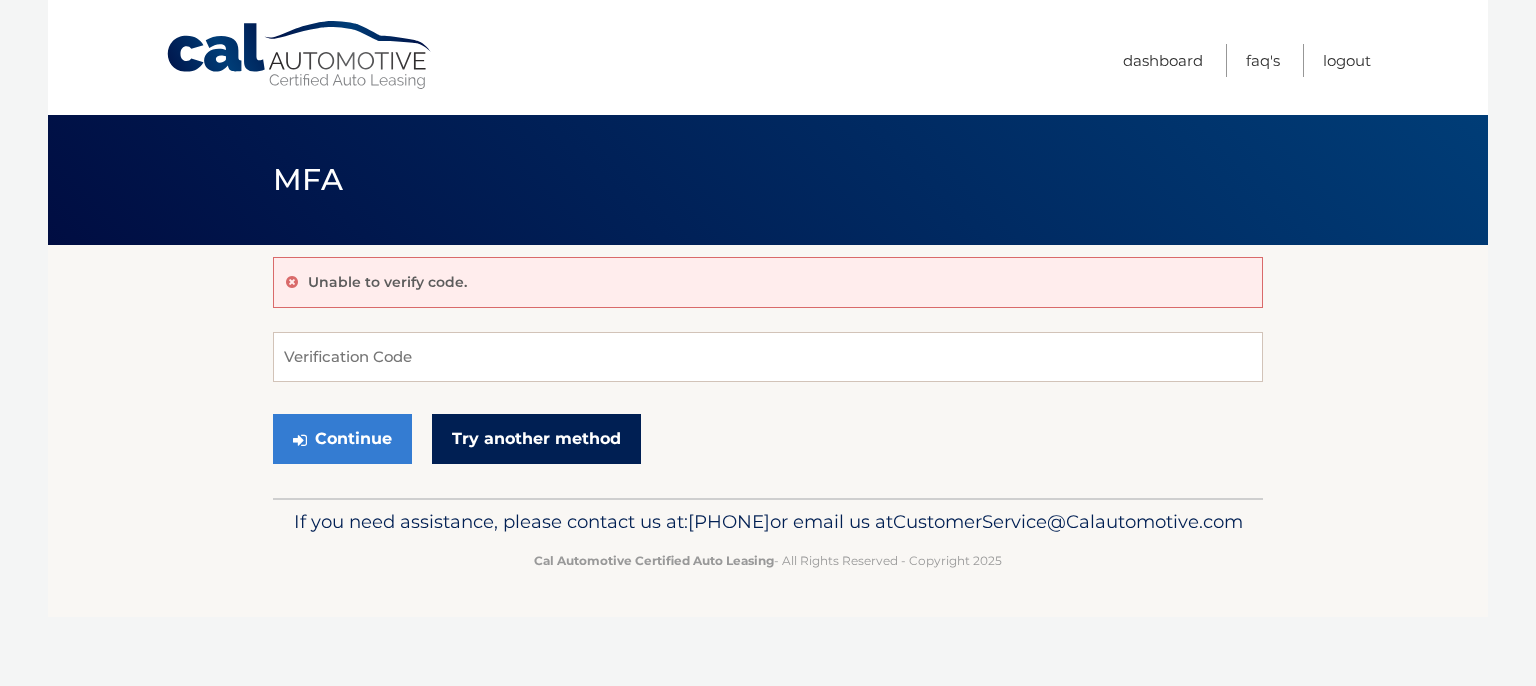 click on "Try another method" at bounding box center (536, 439) 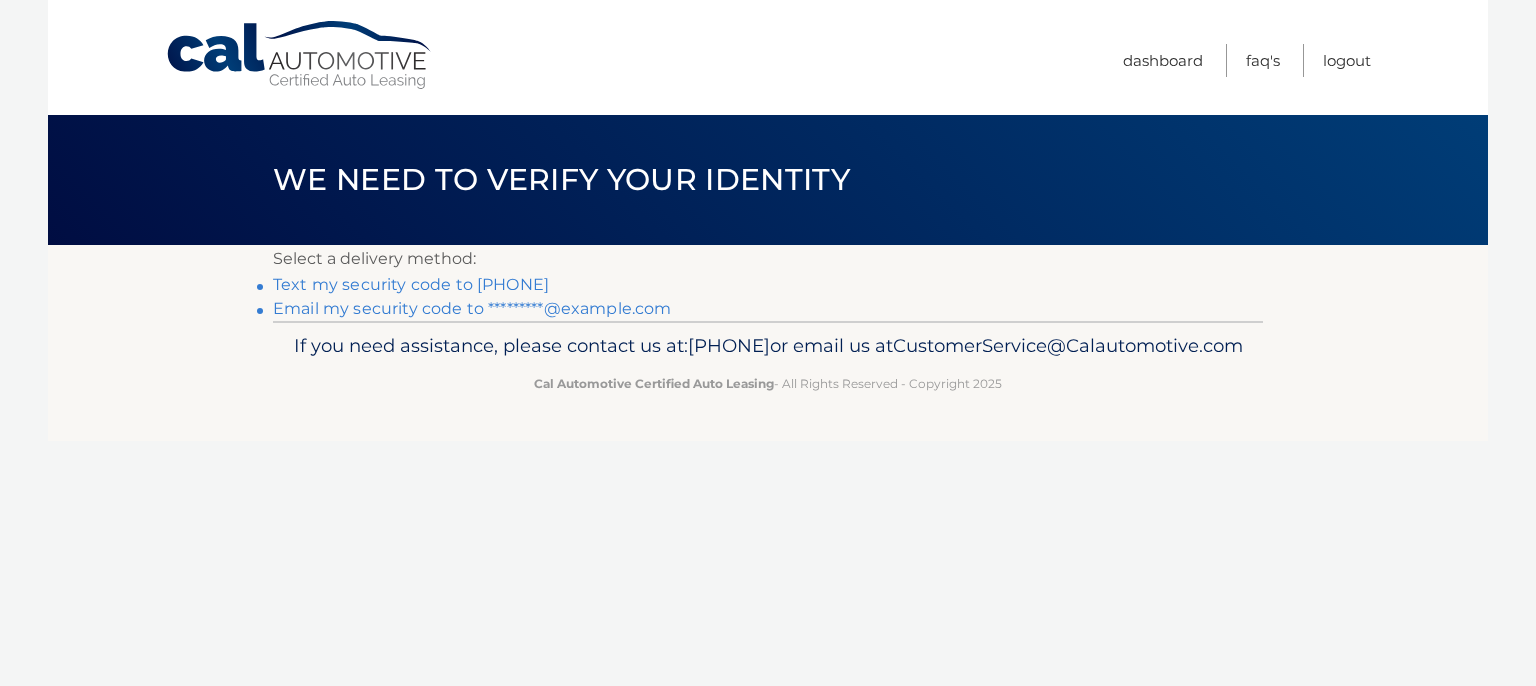 scroll, scrollTop: 0, scrollLeft: 0, axis: both 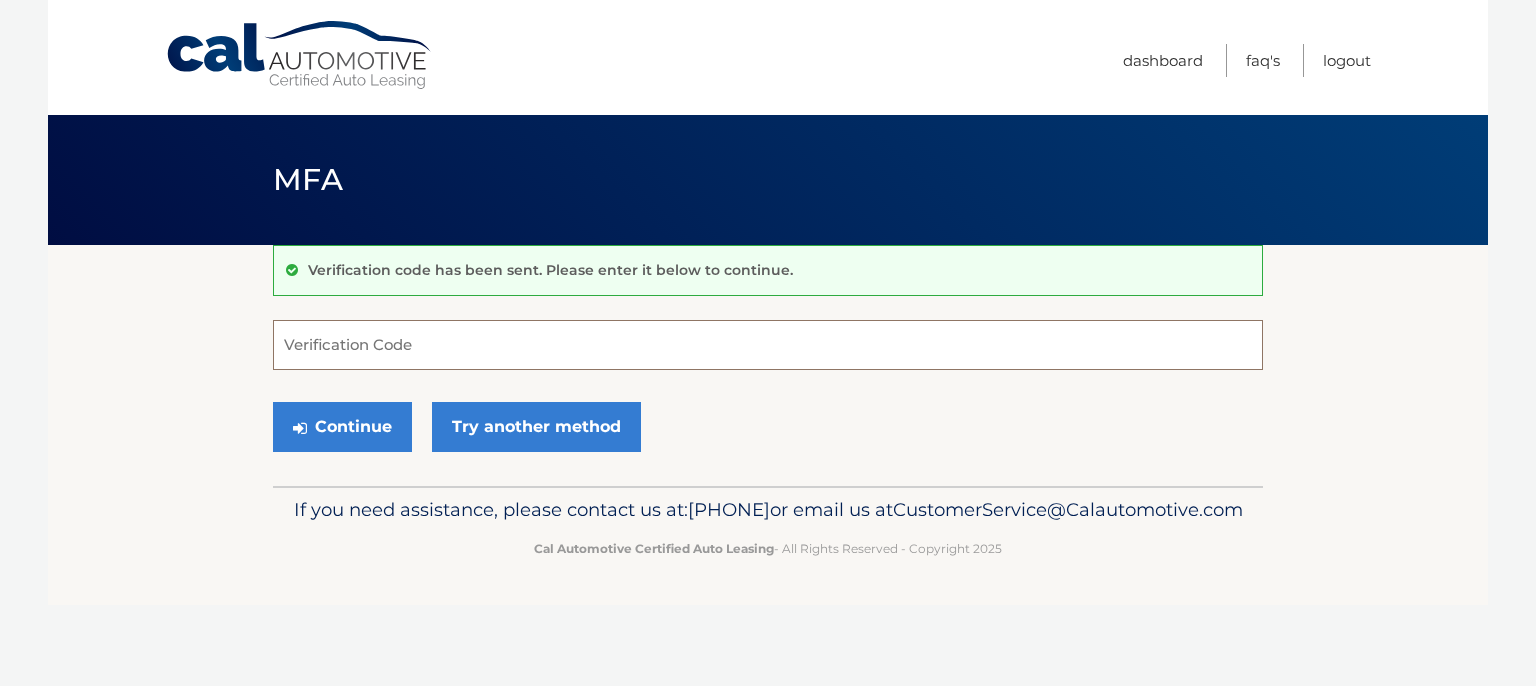 click on "Verification Code" at bounding box center [768, 345] 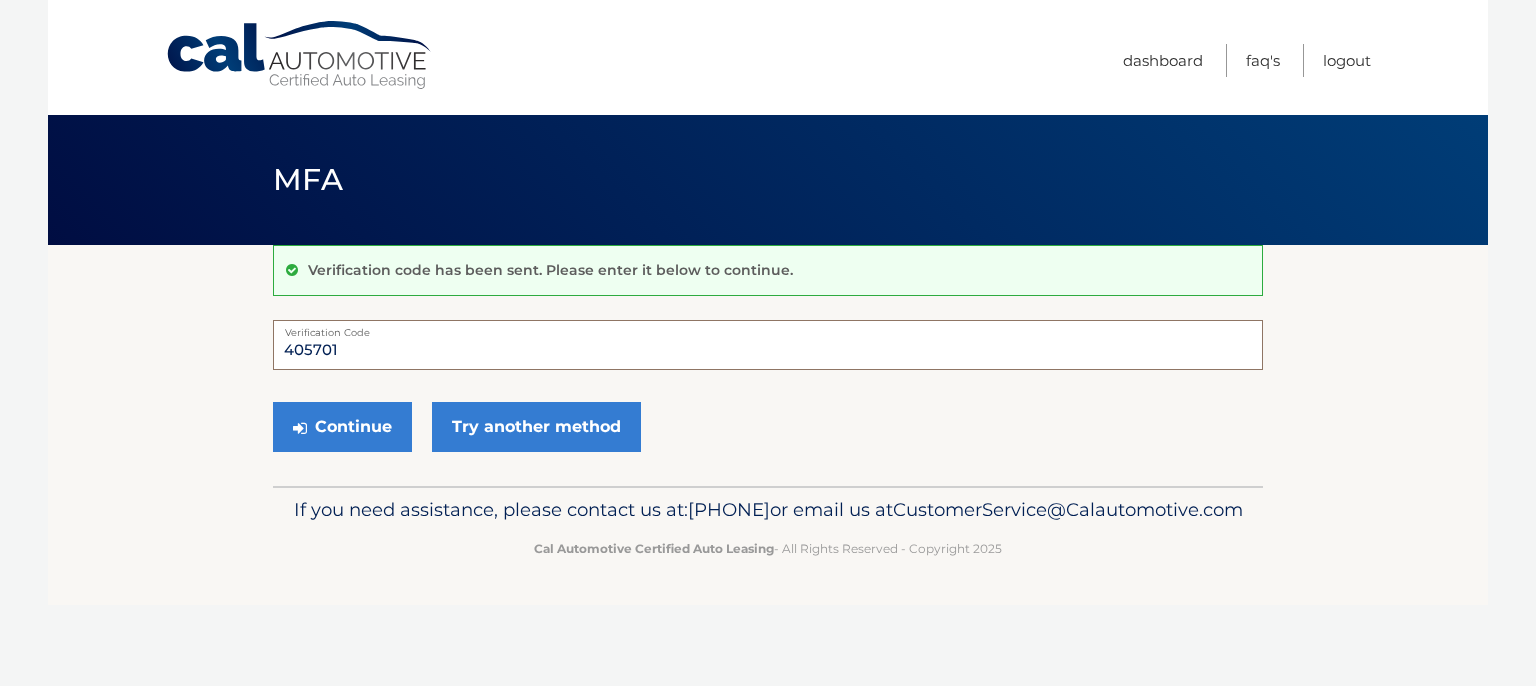 type on "405701" 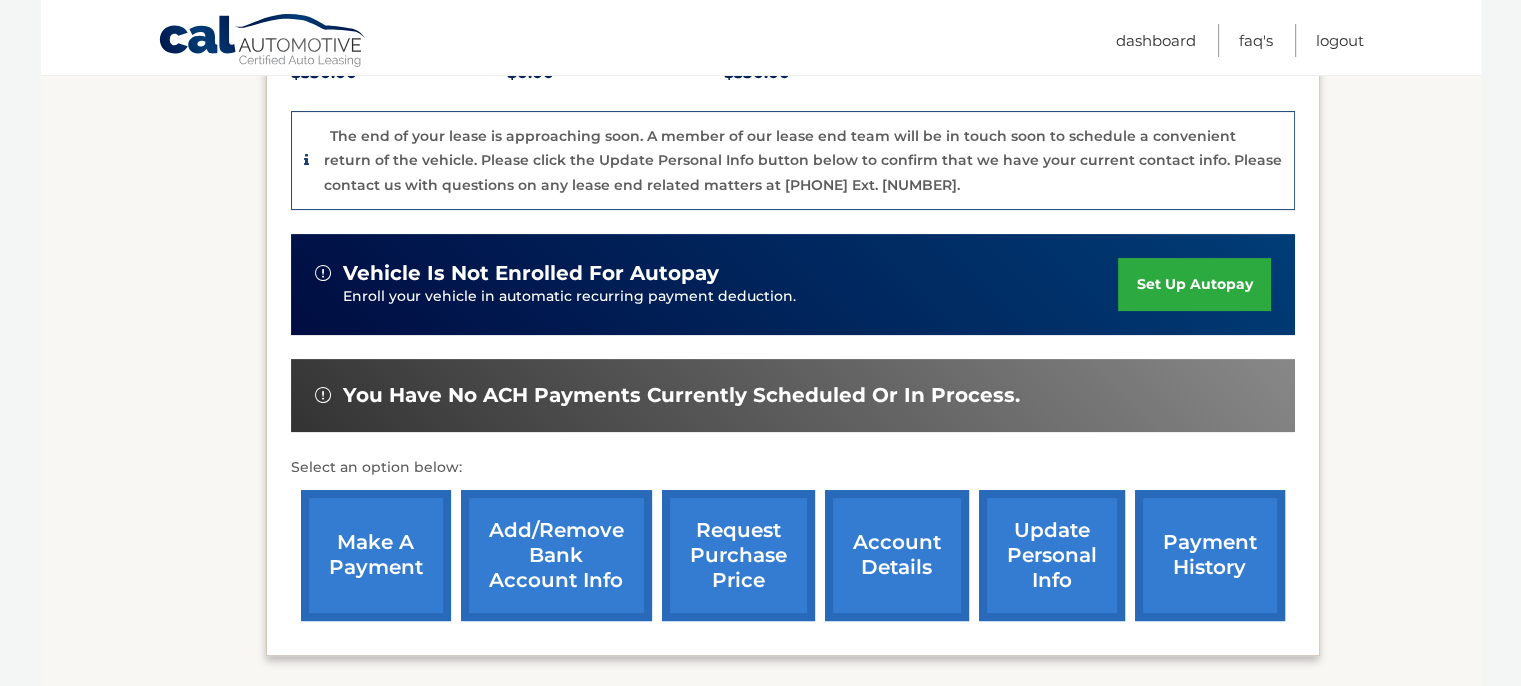 scroll, scrollTop: 516, scrollLeft: 0, axis: vertical 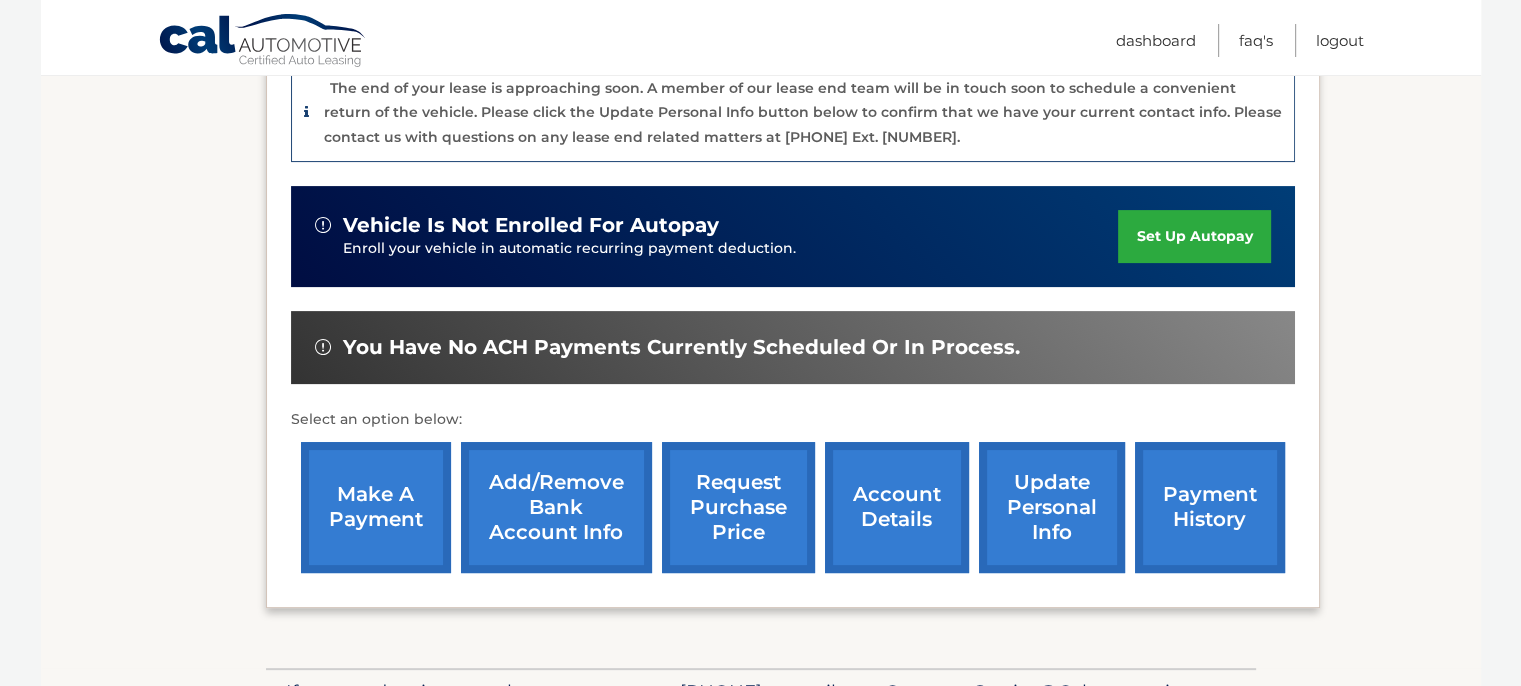 click on "make a payment" at bounding box center (376, 507) 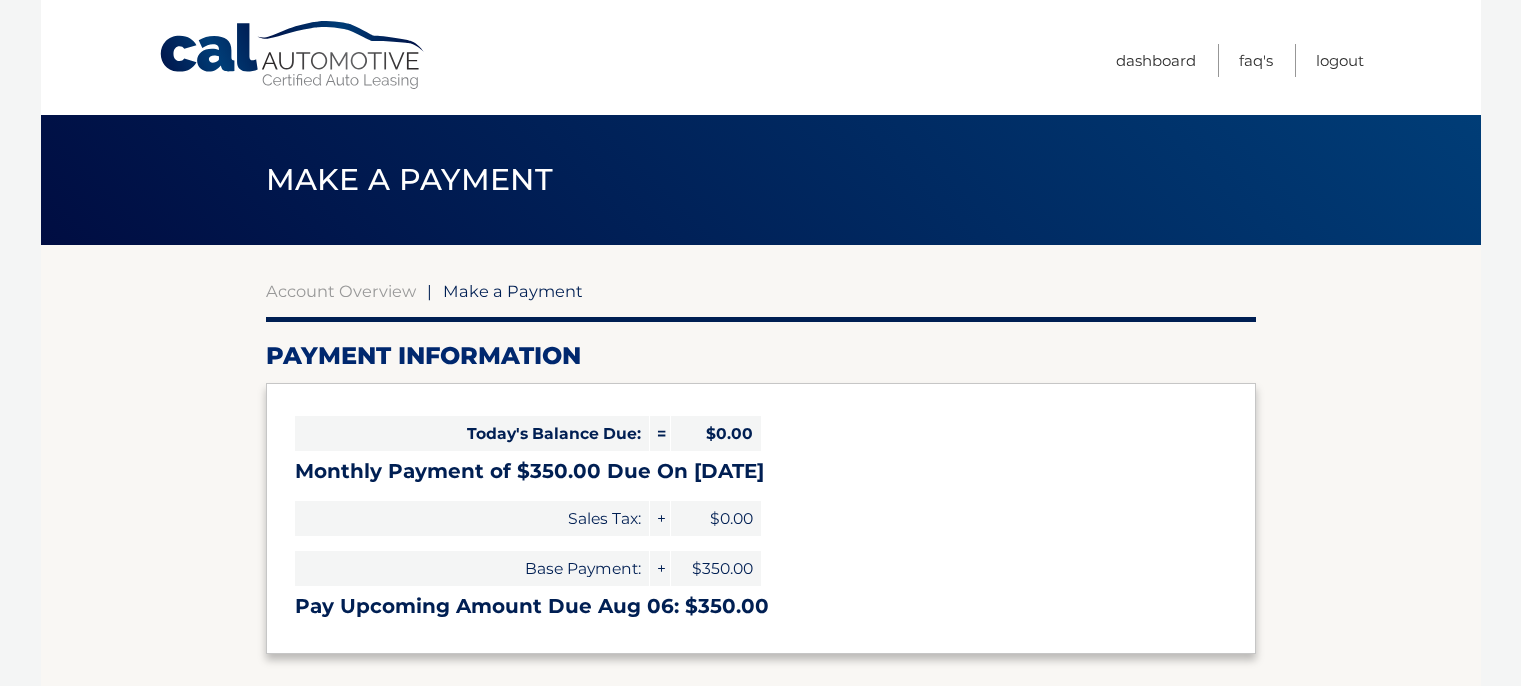 select on "YjFmMWEwMTMtYzc0My00ZWZlLTk3YjEtMDBlODJhMTUxNDk2" 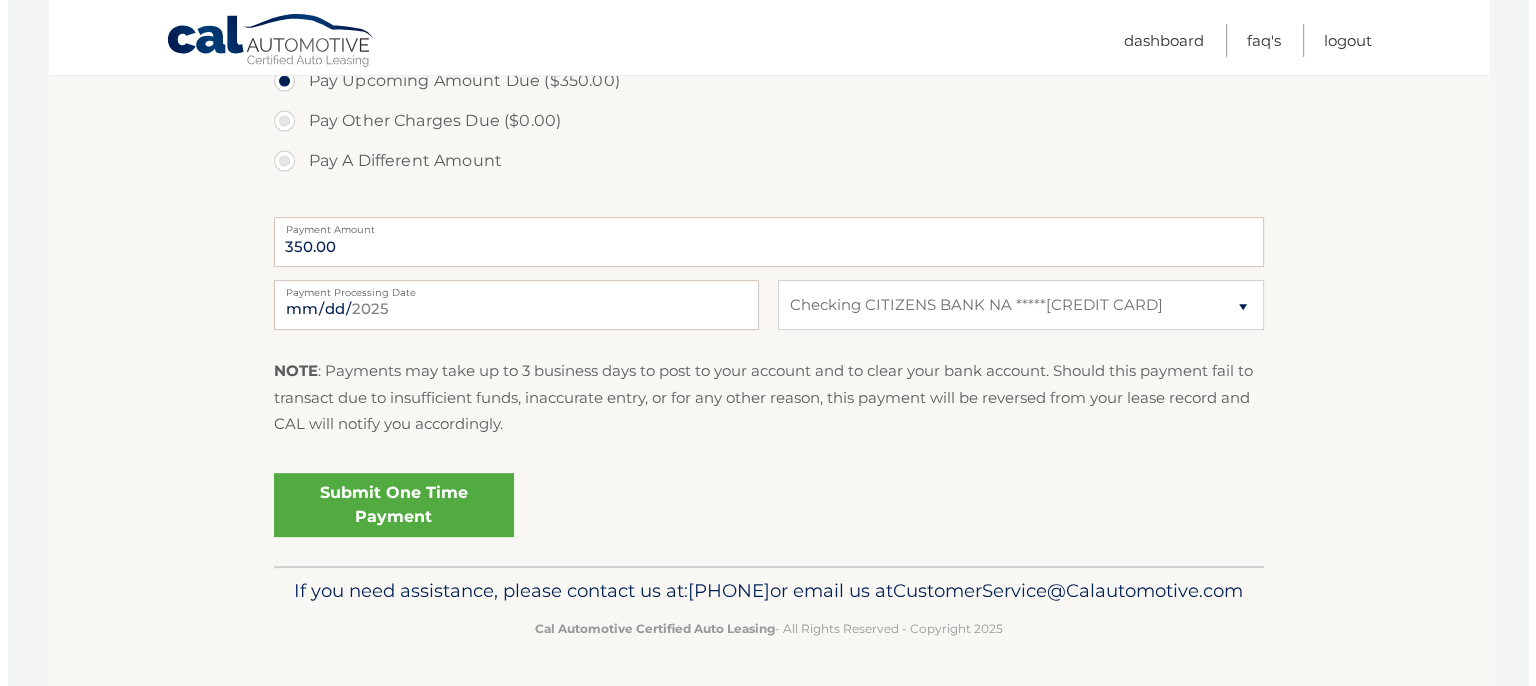 scroll, scrollTop: 732, scrollLeft: 0, axis: vertical 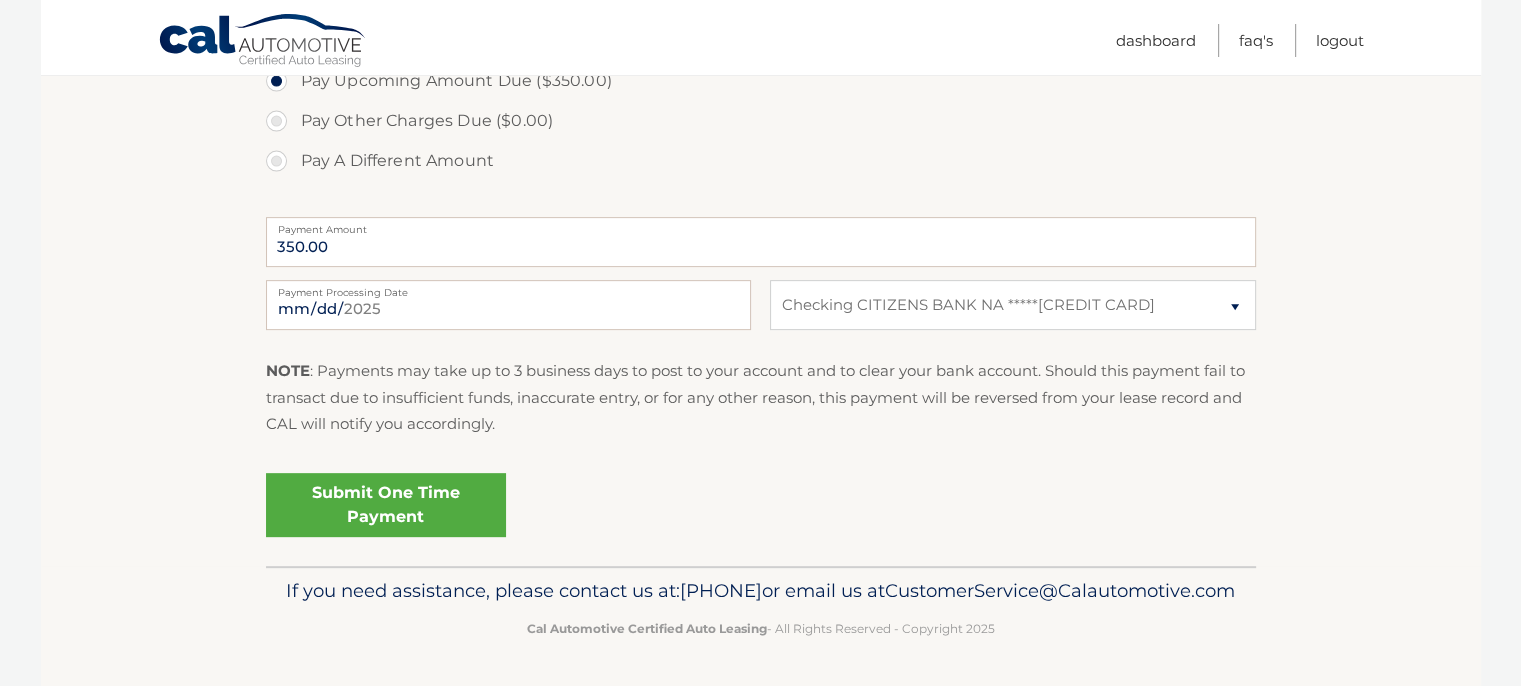 click on "Submit One Time Payment" at bounding box center (386, 505) 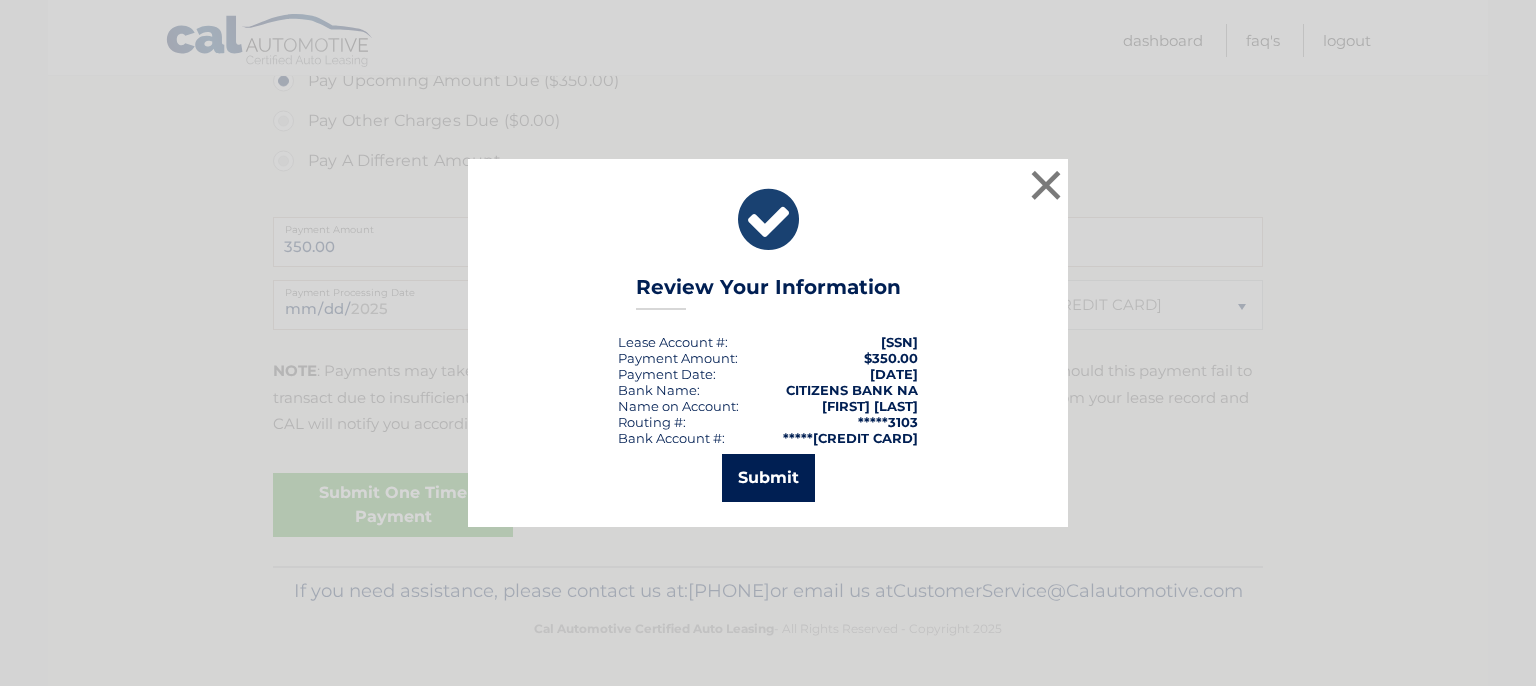 click on "Submit" at bounding box center (768, 478) 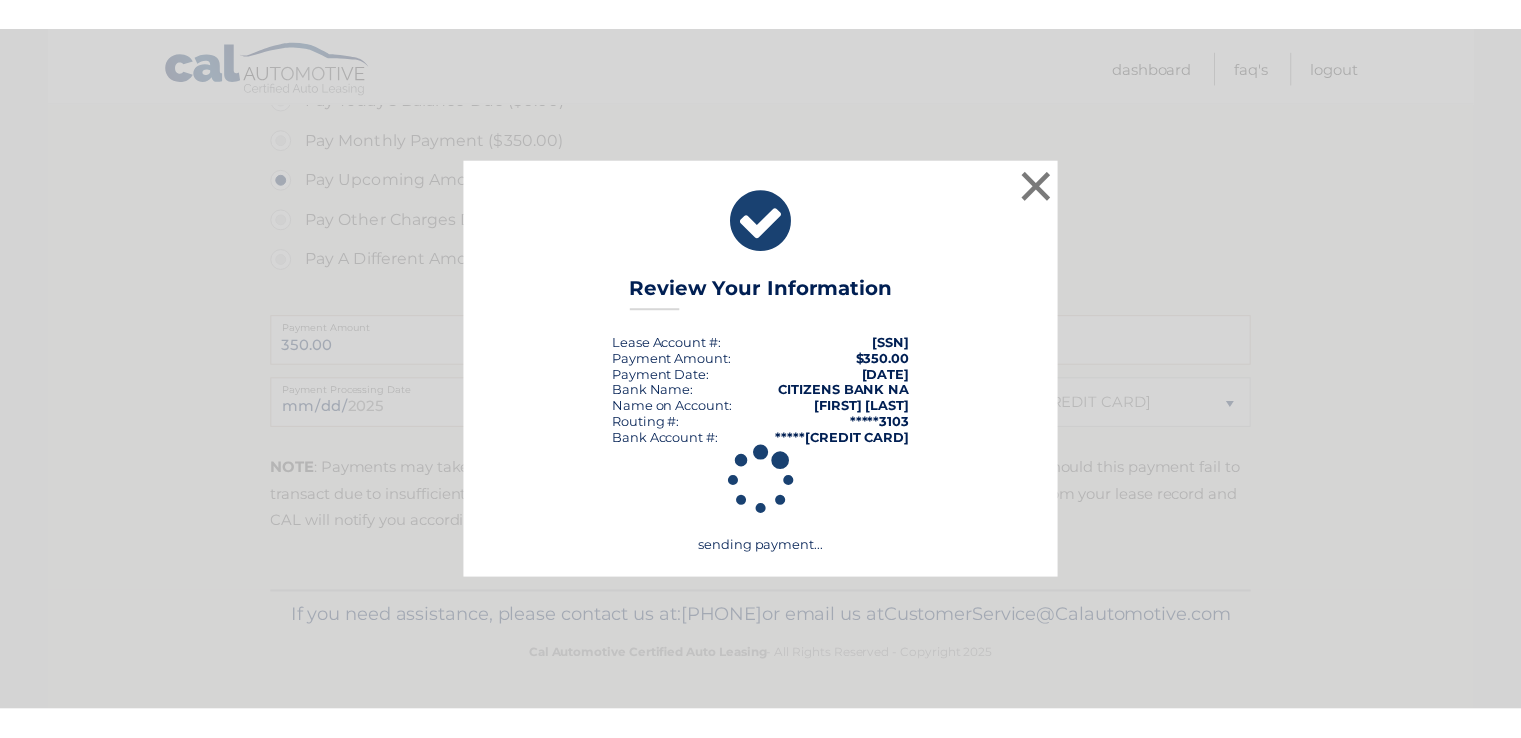 scroll, scrollTop: 618, scrollLeft: 0, axis: vertical 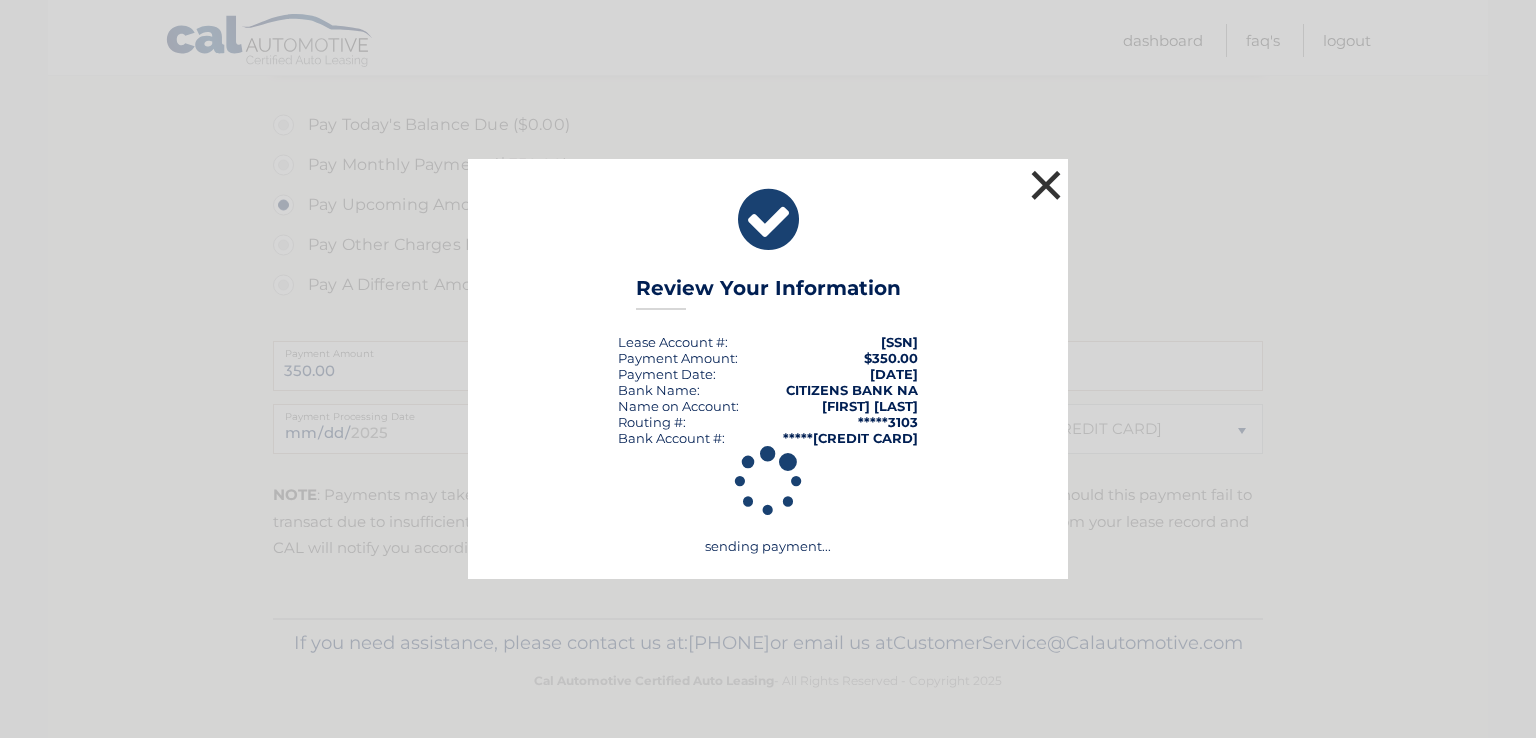 click on "×" at bounding box center [1046, 185] 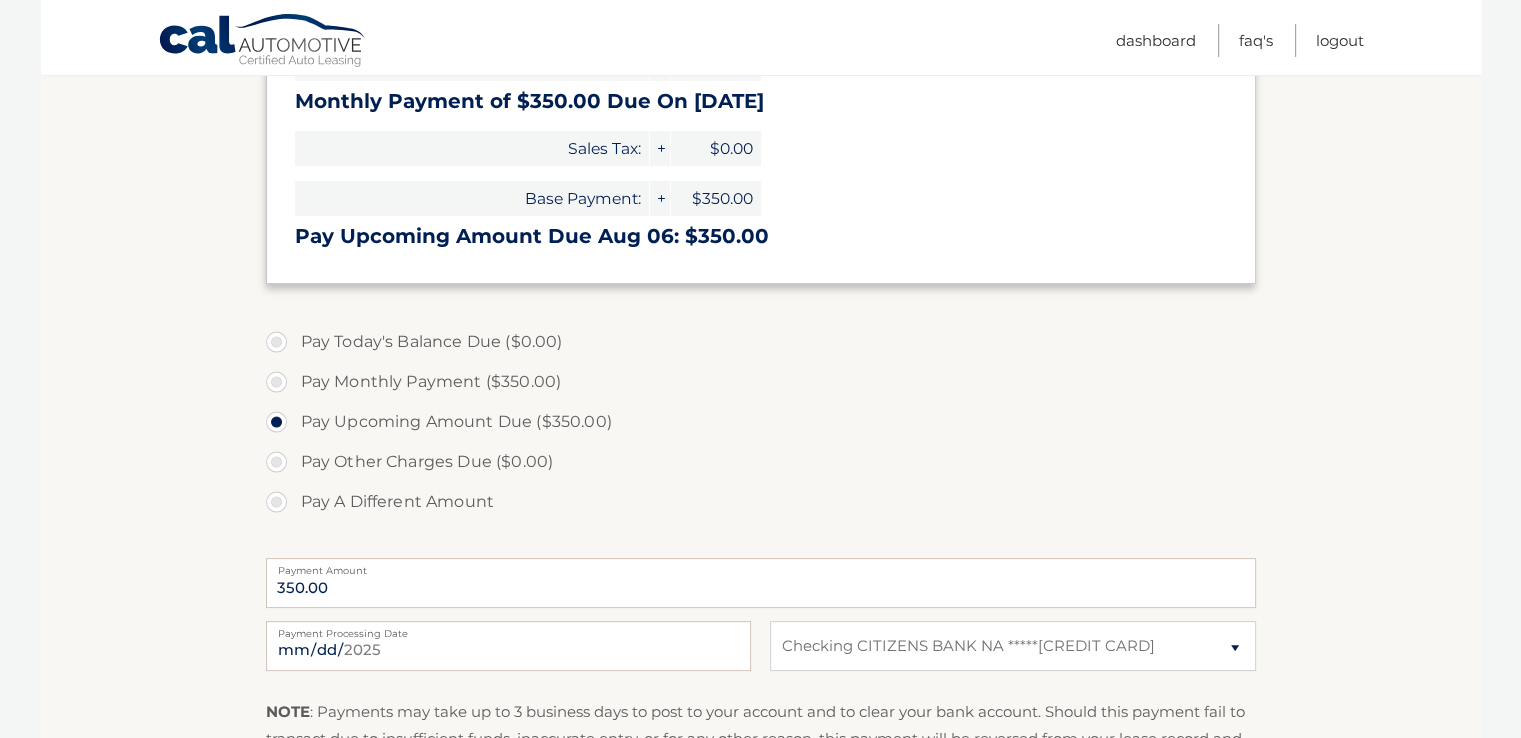 scroll, scrollTop: 366, scrollLeft: 0, axis: vertical 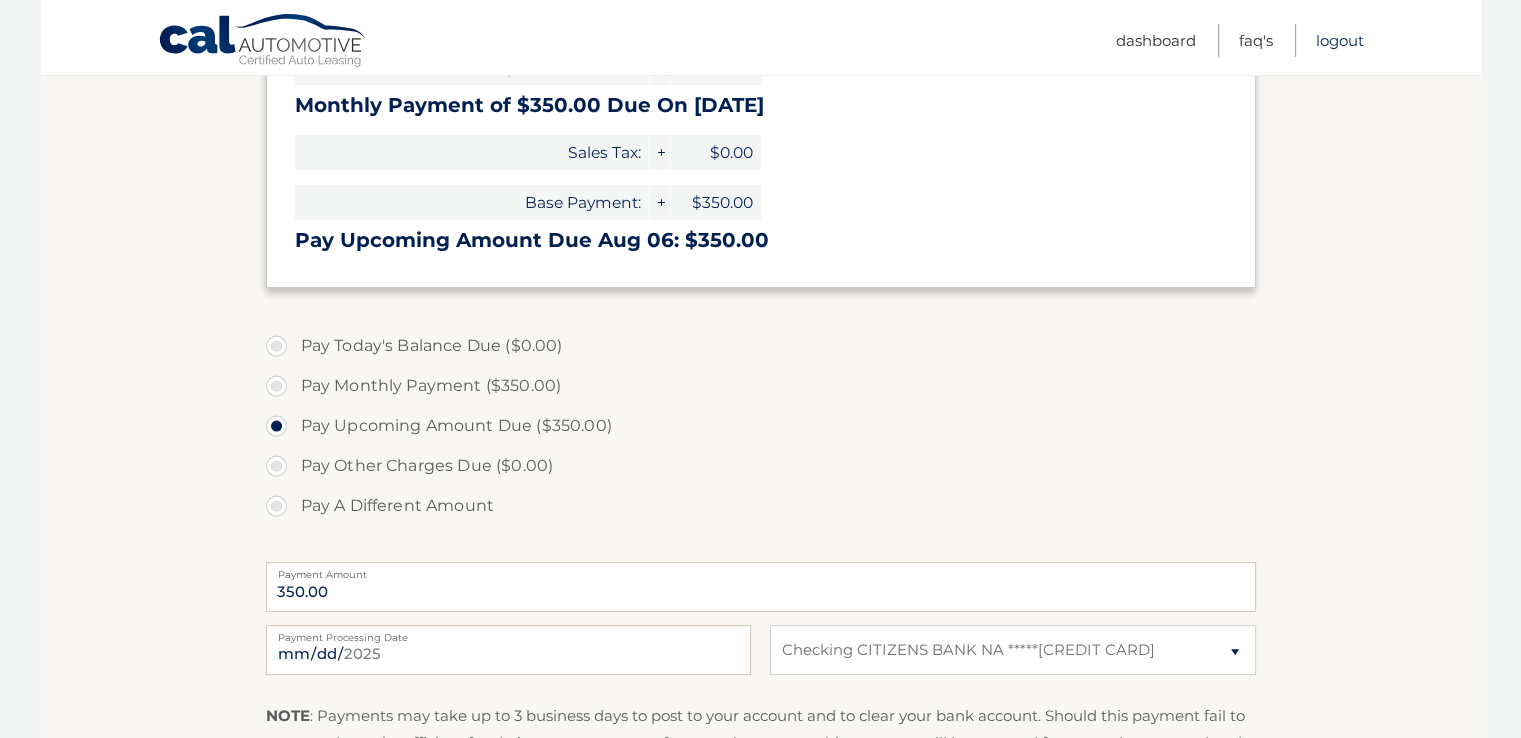 click on "Logout" at bounding box center (1340, 40) 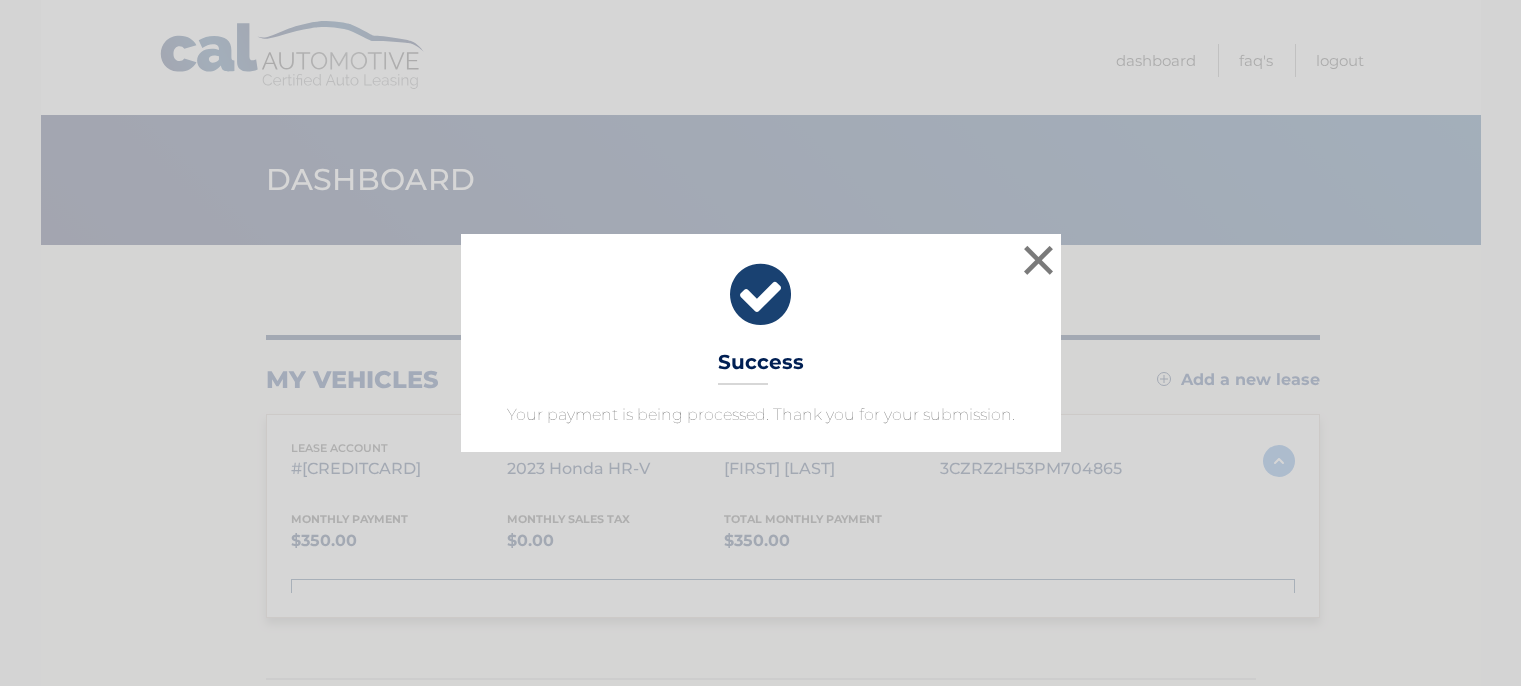 scroll, scrollTop: 0, scrollLeft: 0, axis: both 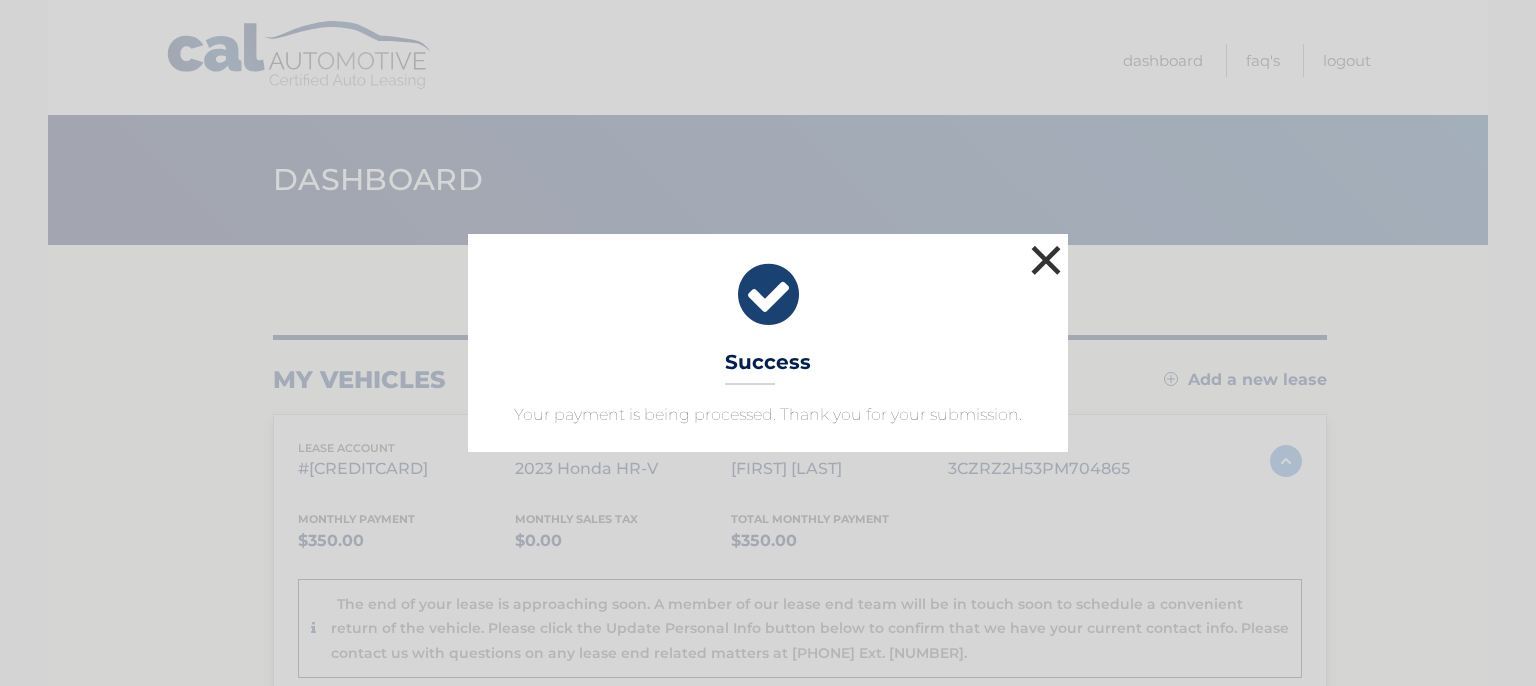 click on "×" at bounding box center (1046, 260) 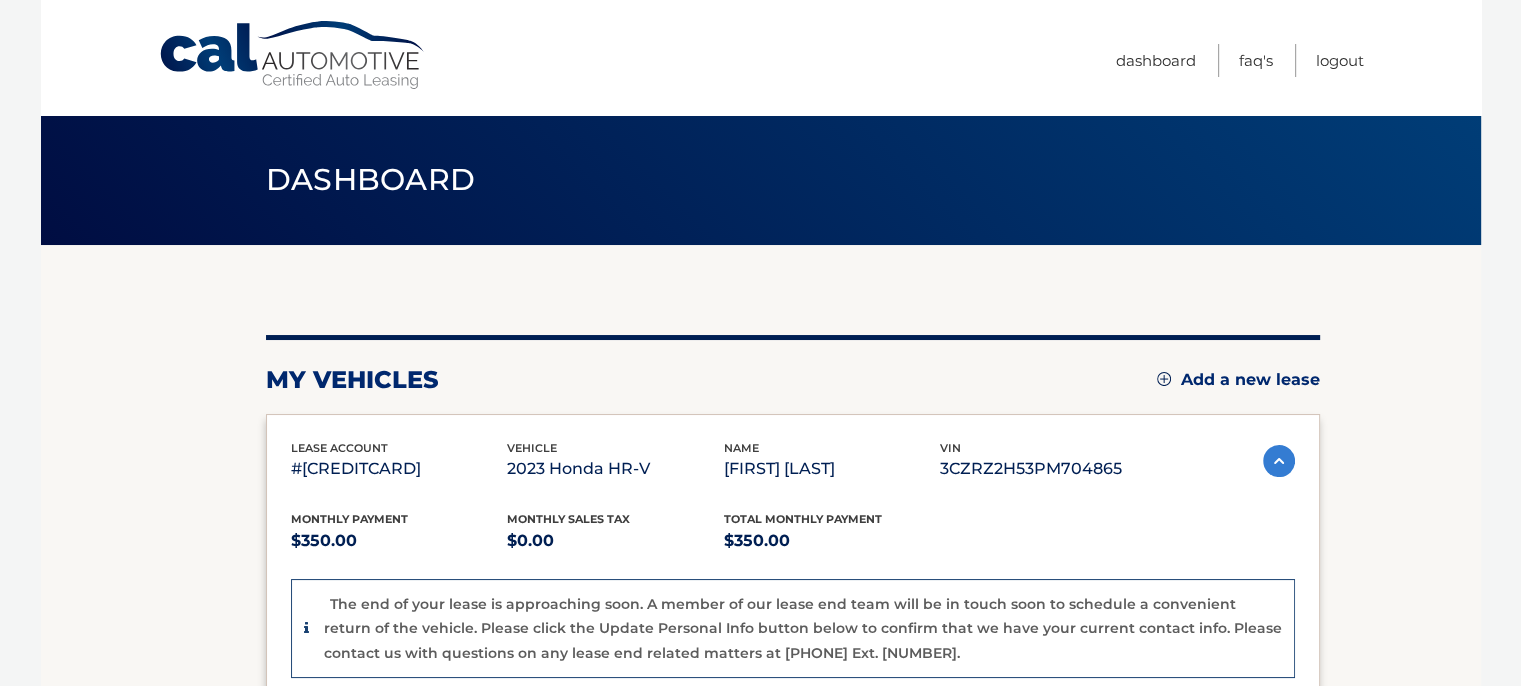 scroll, scrollTop: 23, scrollLeft: 0, axis: vertical 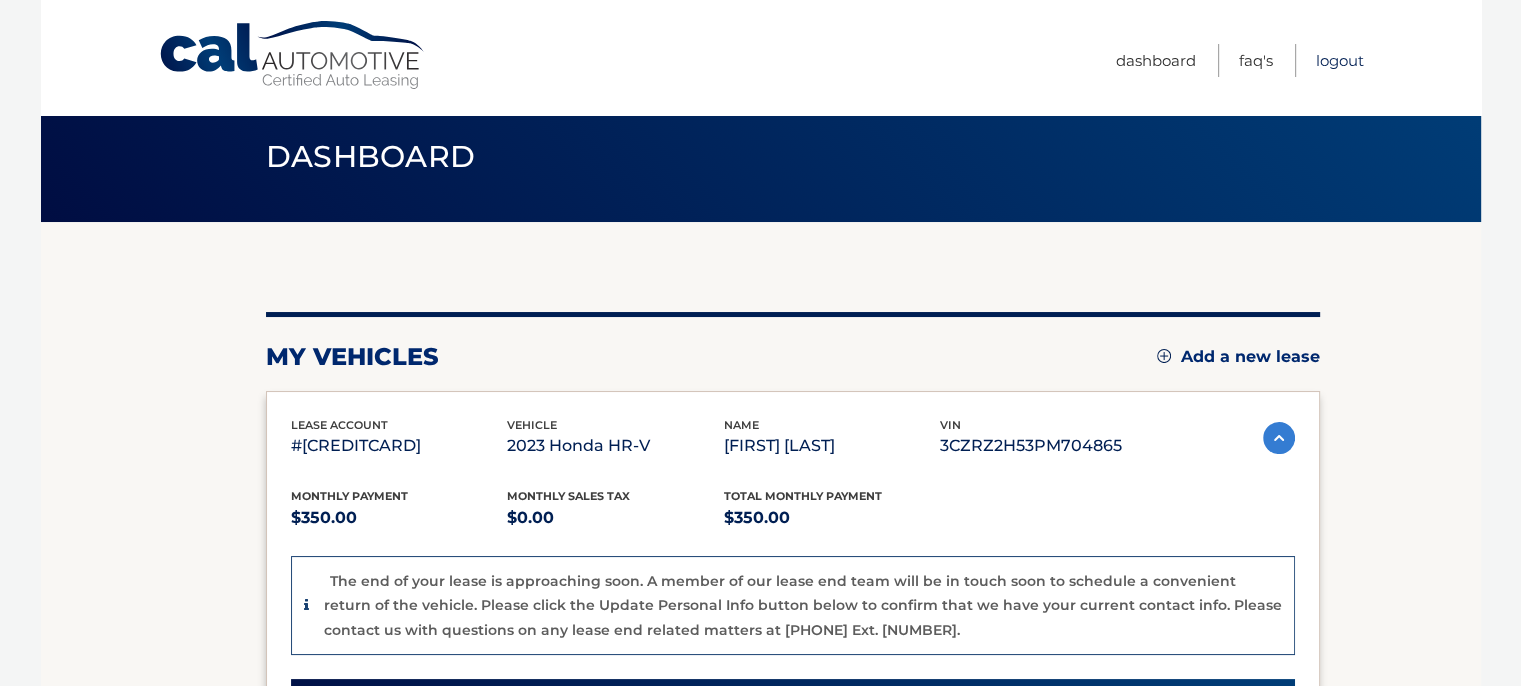 click on "Logout" at bounding box center (1340, 60) 